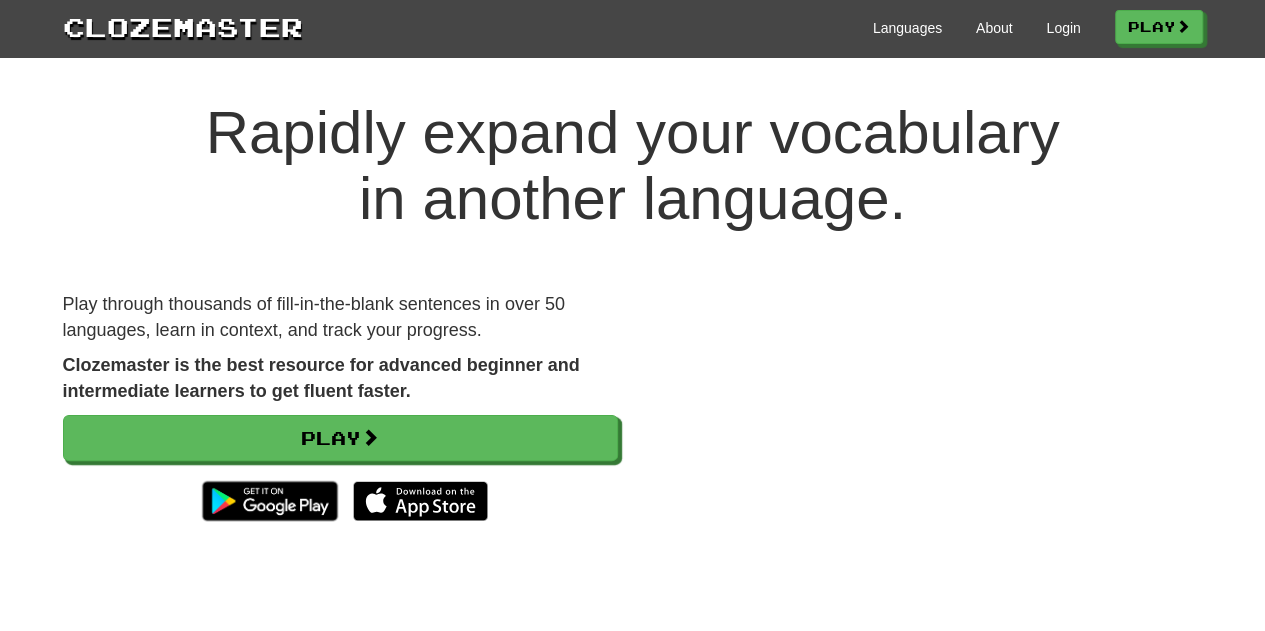 scroll, scrollTop: 0, scrollLeft: 0, axis: both 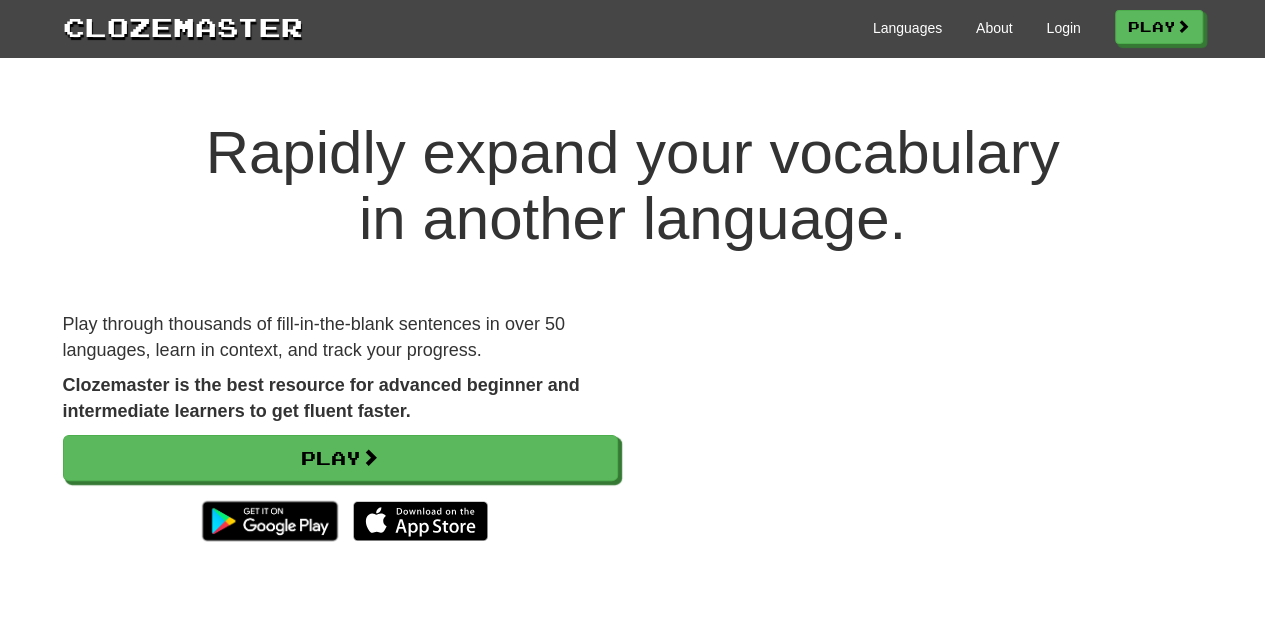click on "Languages
About
Login
Play" at bounding box center (753, 26) 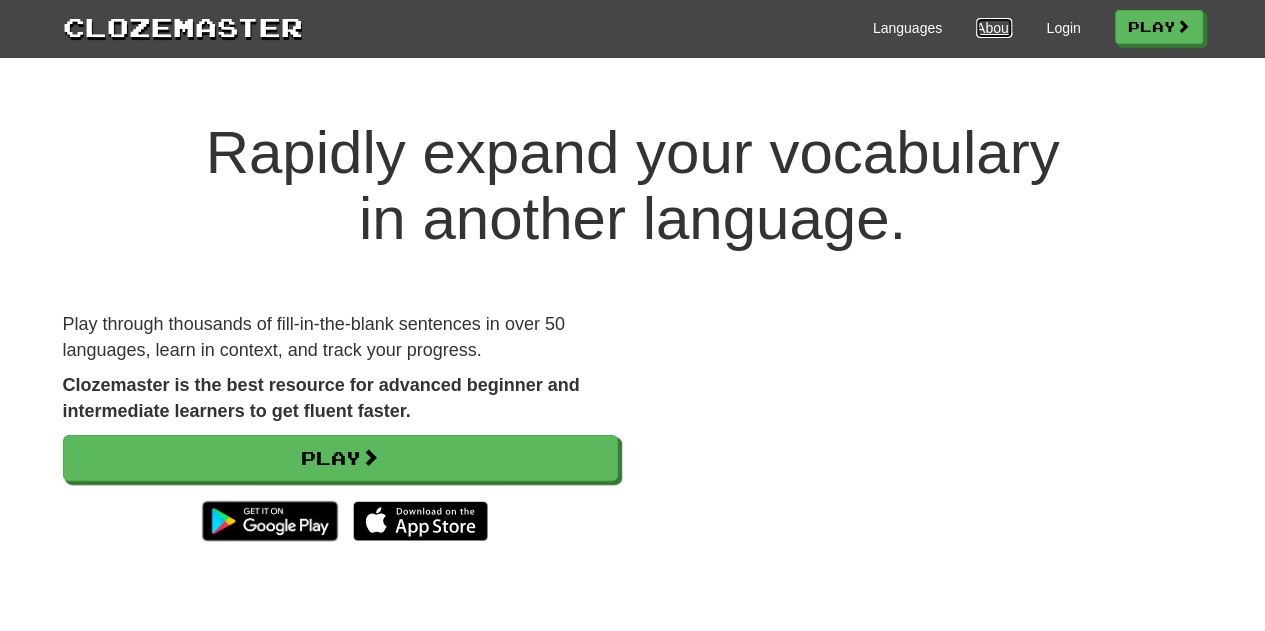 drag, startPoint x: 1002, startPoint y: 23, endPoint x: 989, endPoint y: 29, distance: 14.3178215 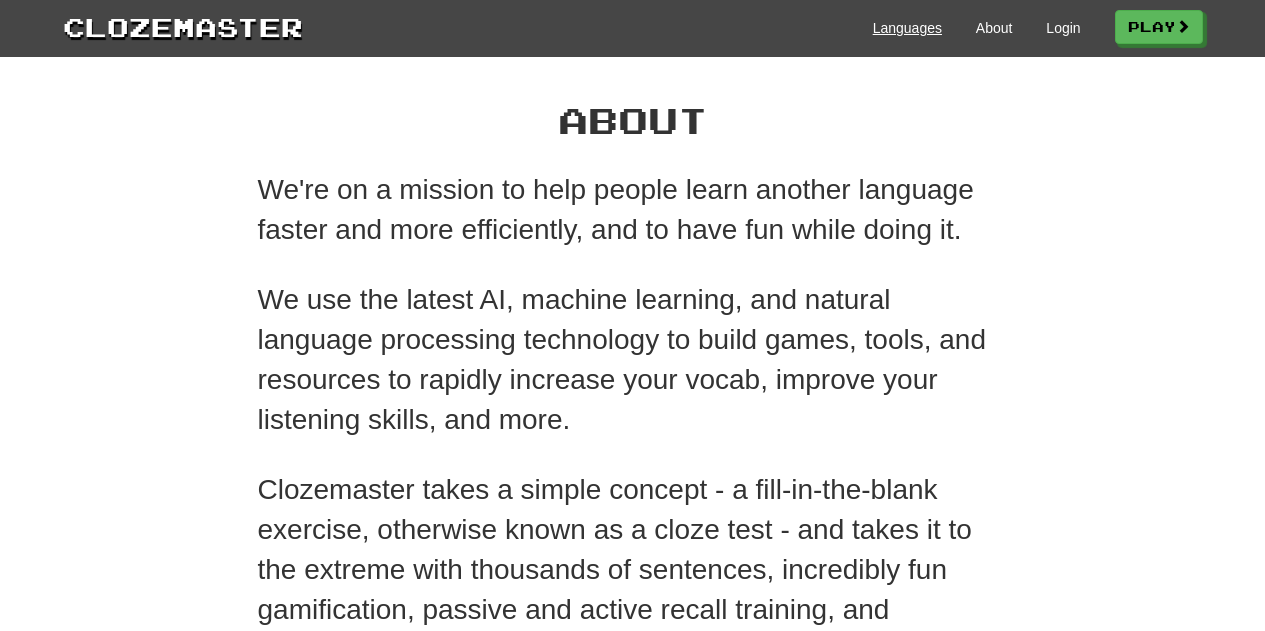scroll, scrollTop: 0, scrollLeft: 0, axis: both 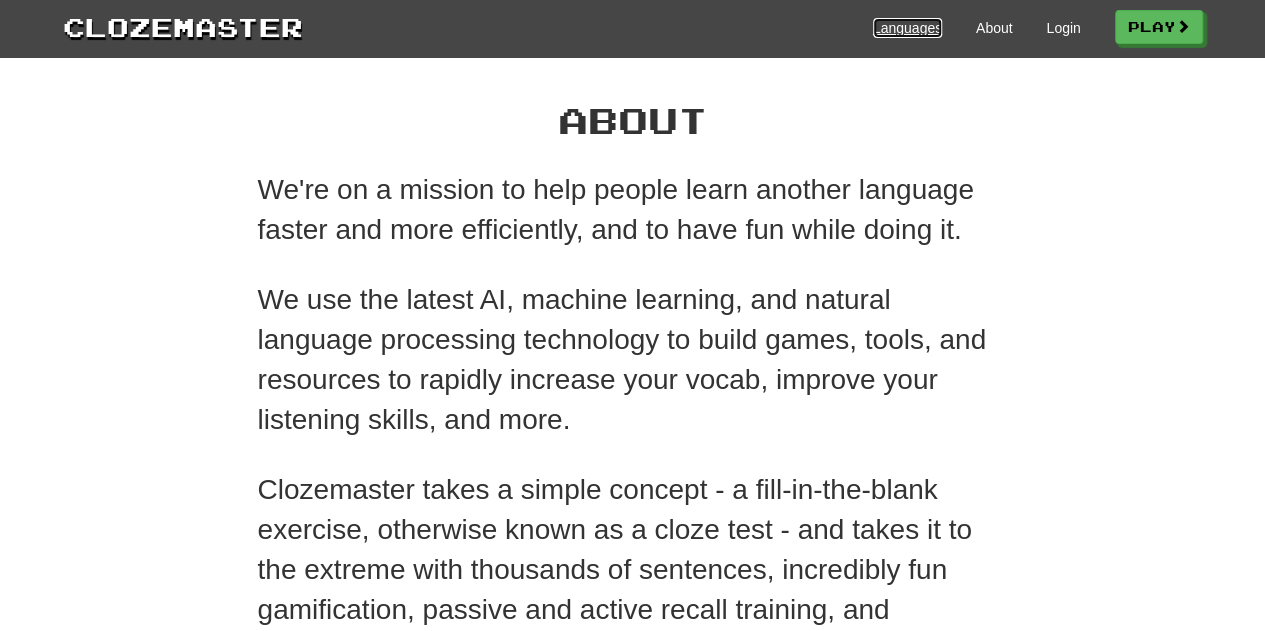 click on "Languages" at bounding box center [907, 28] 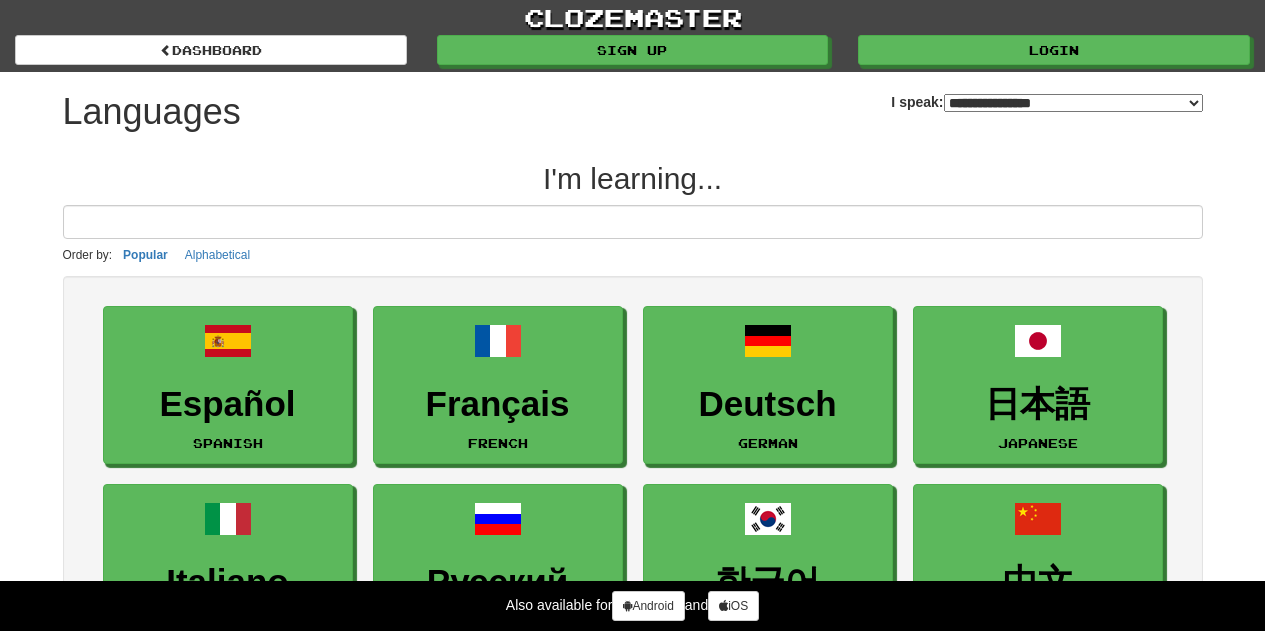 select on "*******" 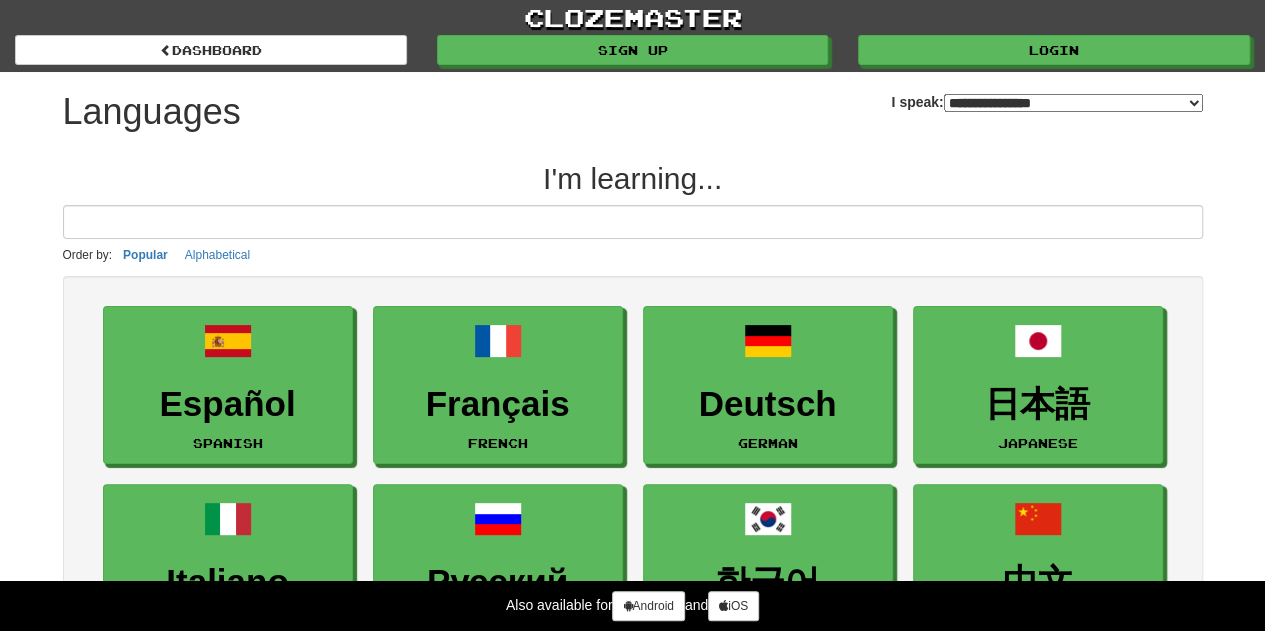 click on "**********" at bounding box center (1073, 103) 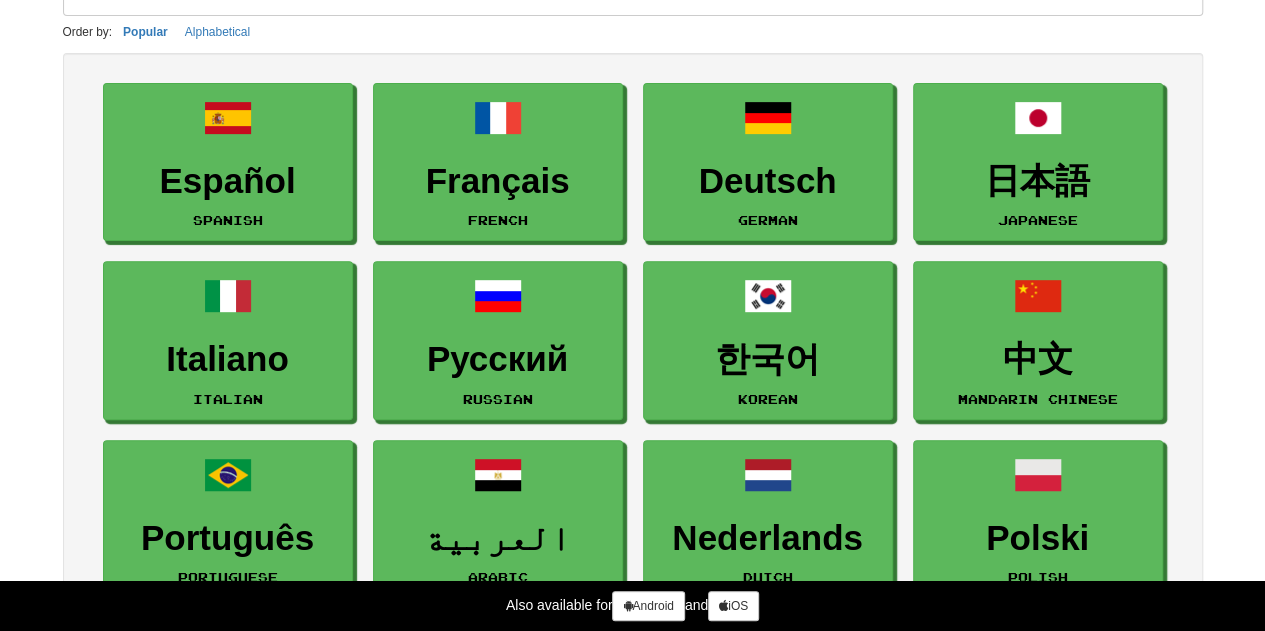 scroll, scrollTop: 0, scrollLeft: 0, axis: both 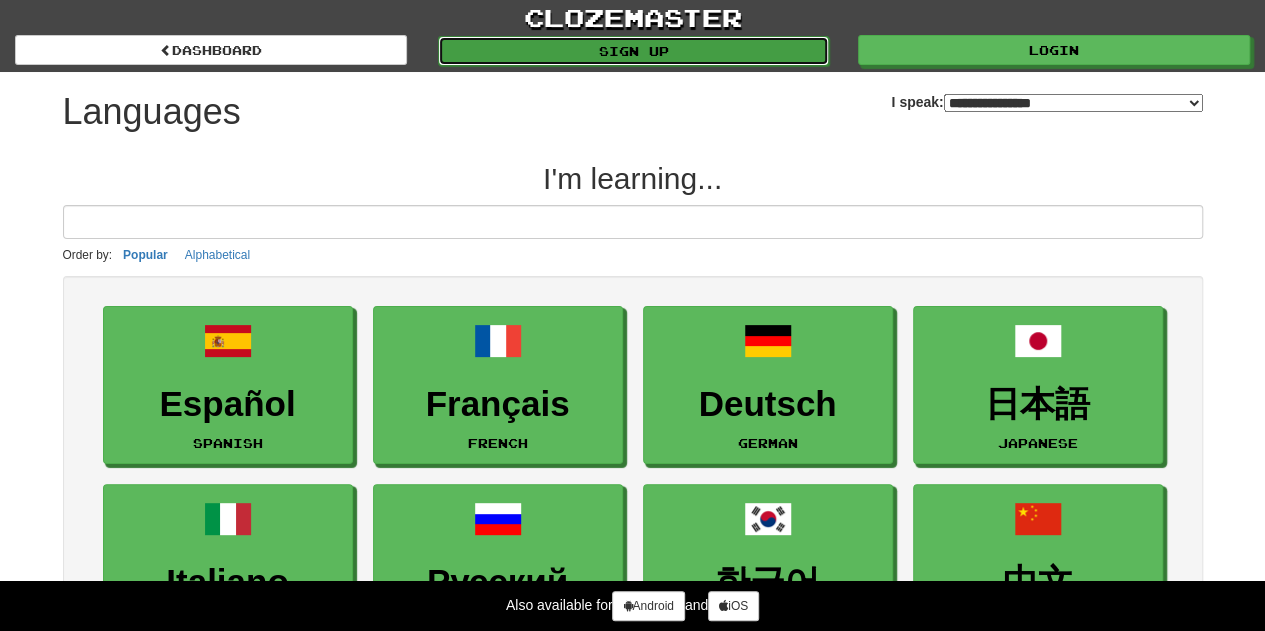 click on "Sign up" at bounding box center [634, 51] 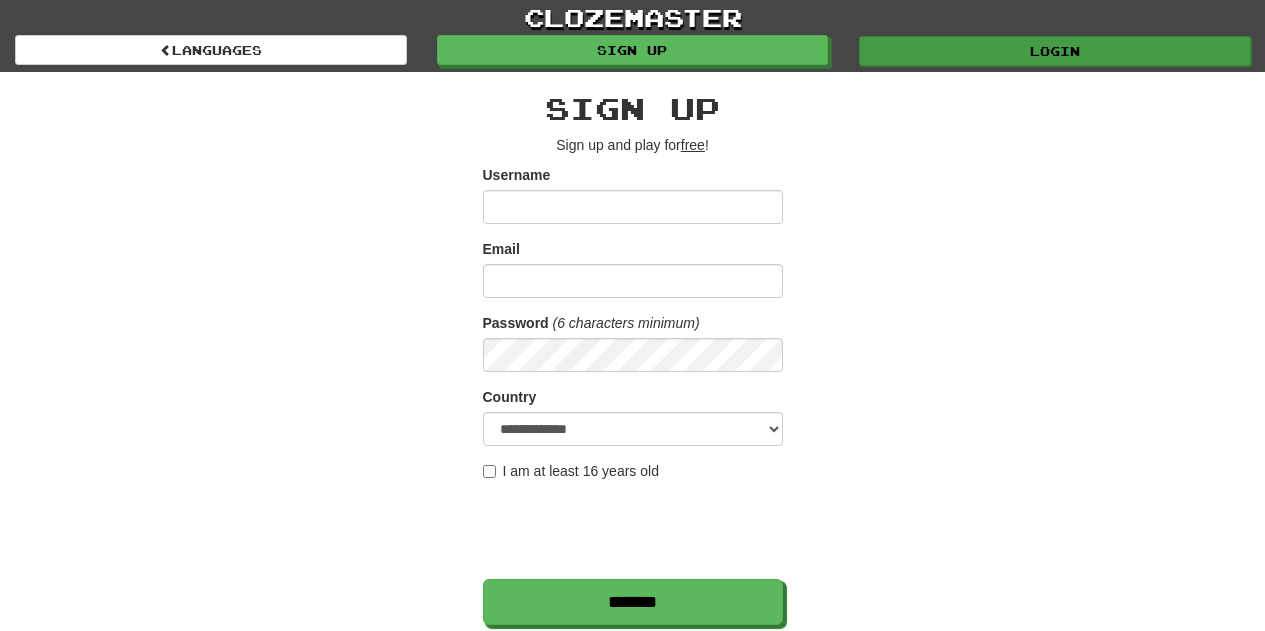 scroll, scrollTop: 0, scrollLeft: 0, axis: both 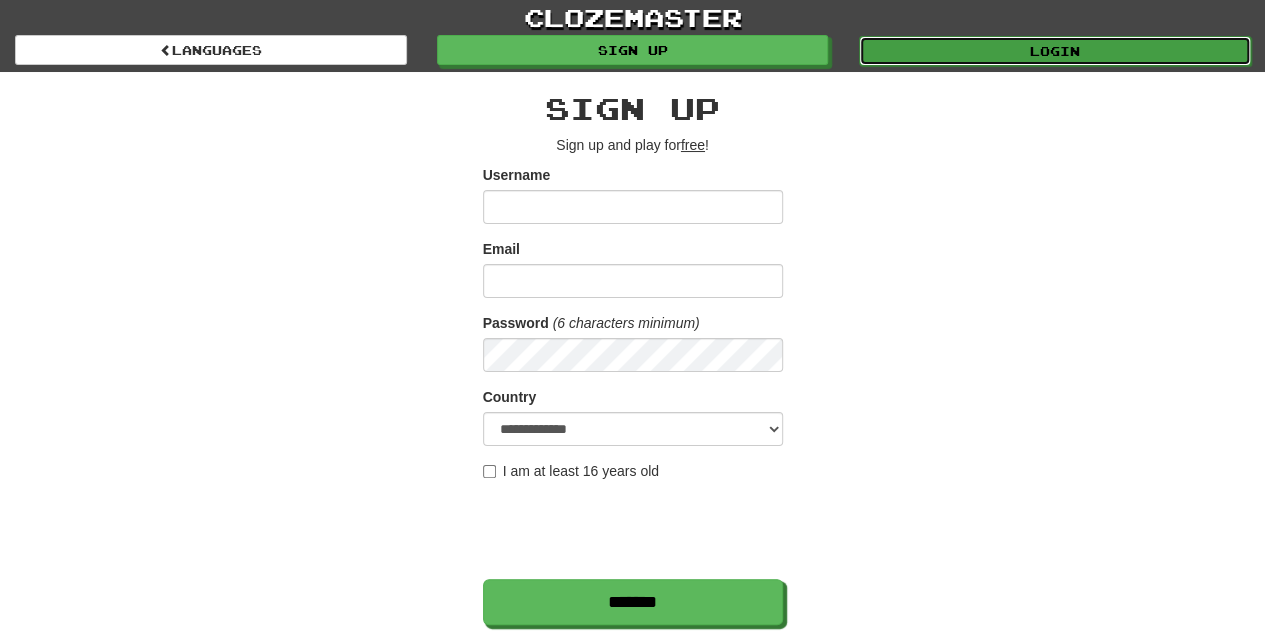click on "Login" at bounding box center (1055, 51) 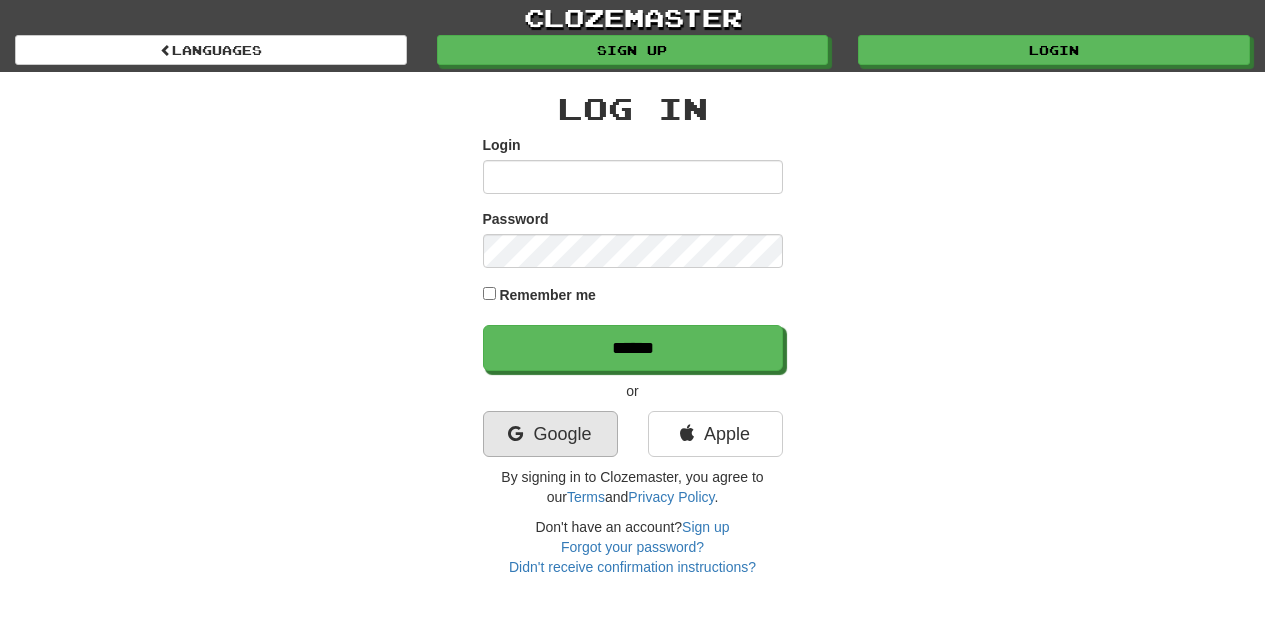 scroll, scrollTop: 0, scrollLeft: 0, axis: both 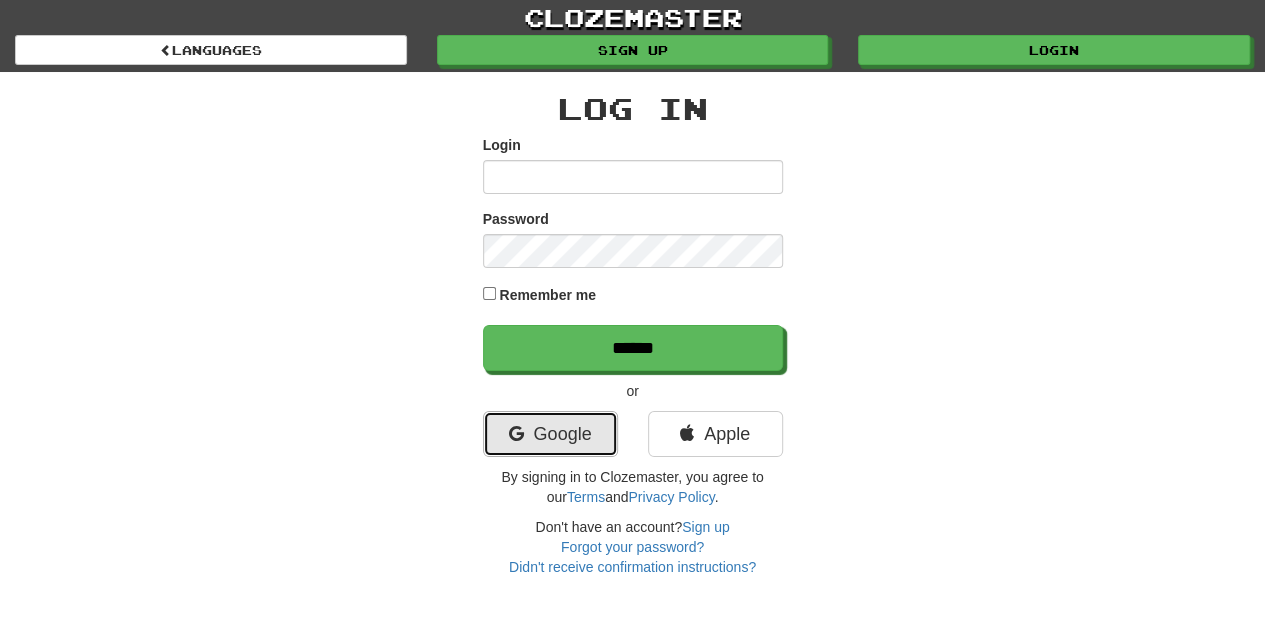 click on "Google" at bounding box center (550, 434) 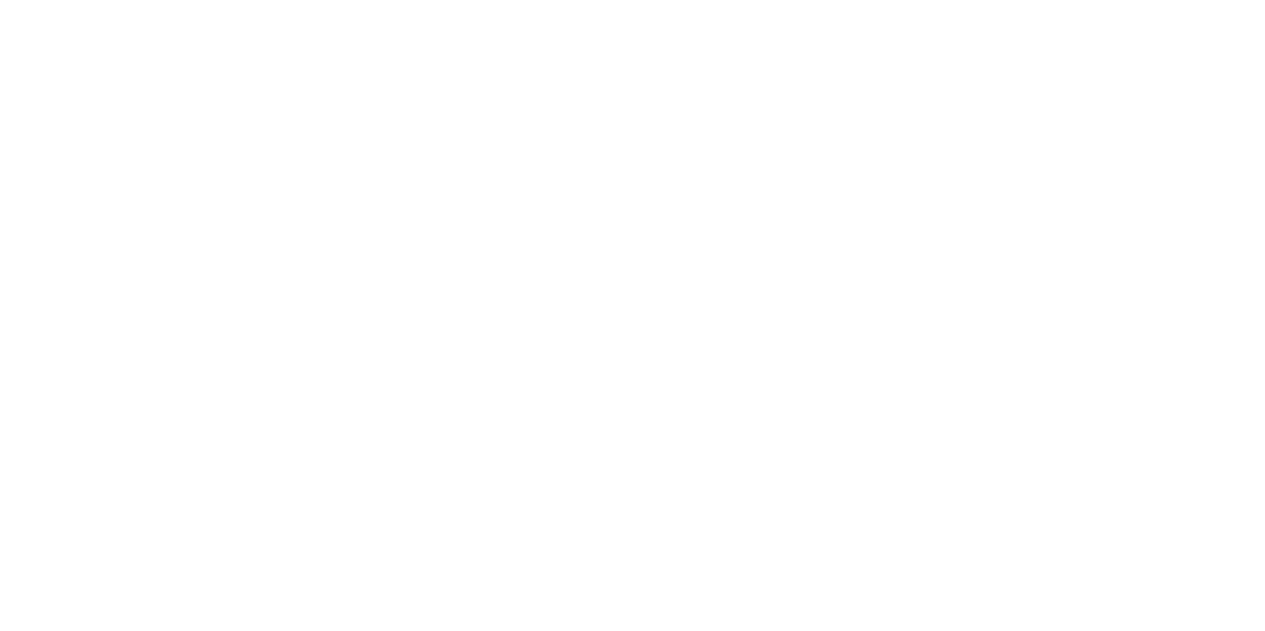 scroll, scrollTop: 0, scrollLeft: 0, axis: both 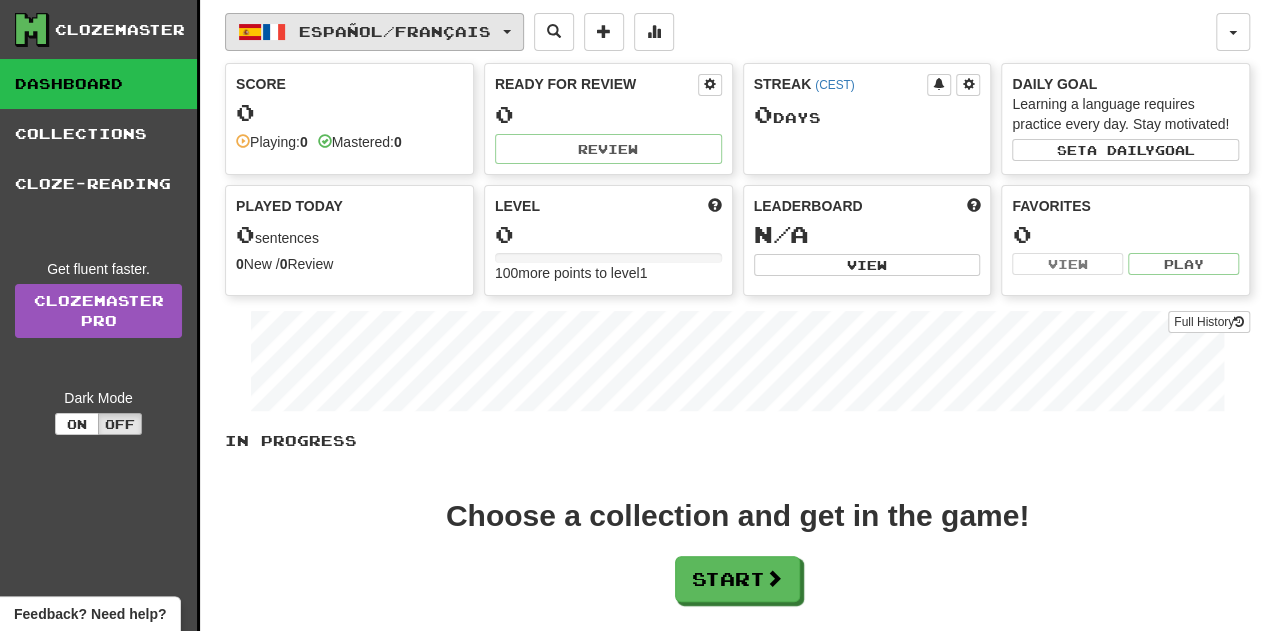 click on "Español  /  Français" at bounding box center [395, 31] 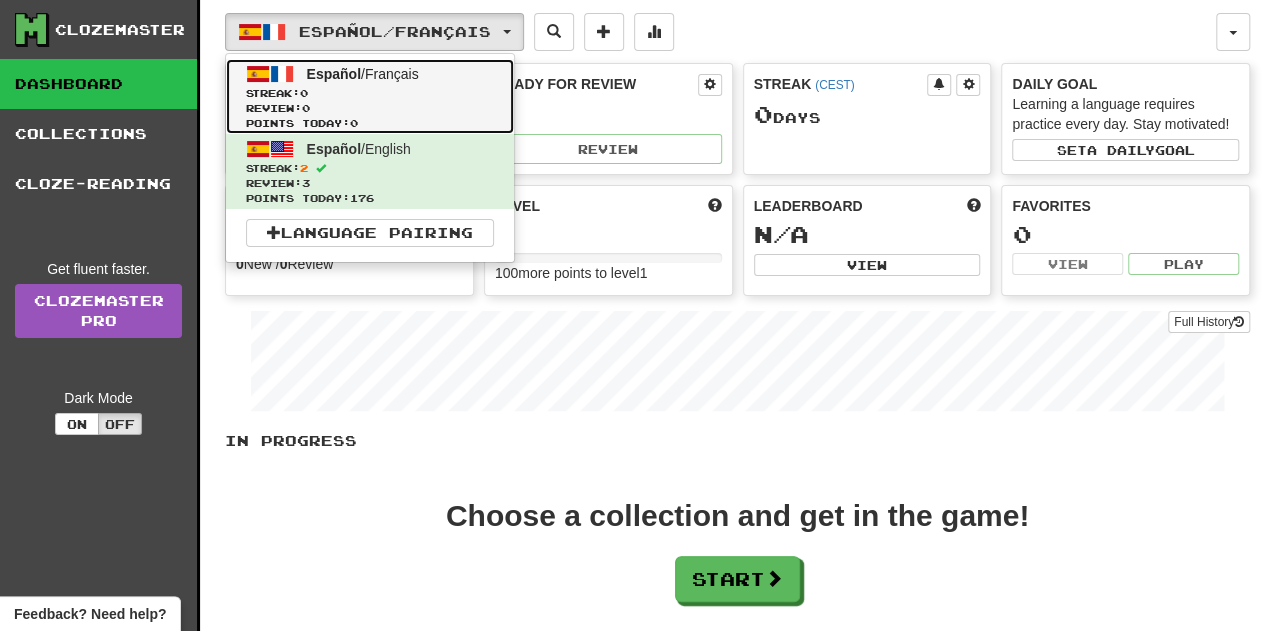 click on "Streak:  0" at bounding box center [370, 93] 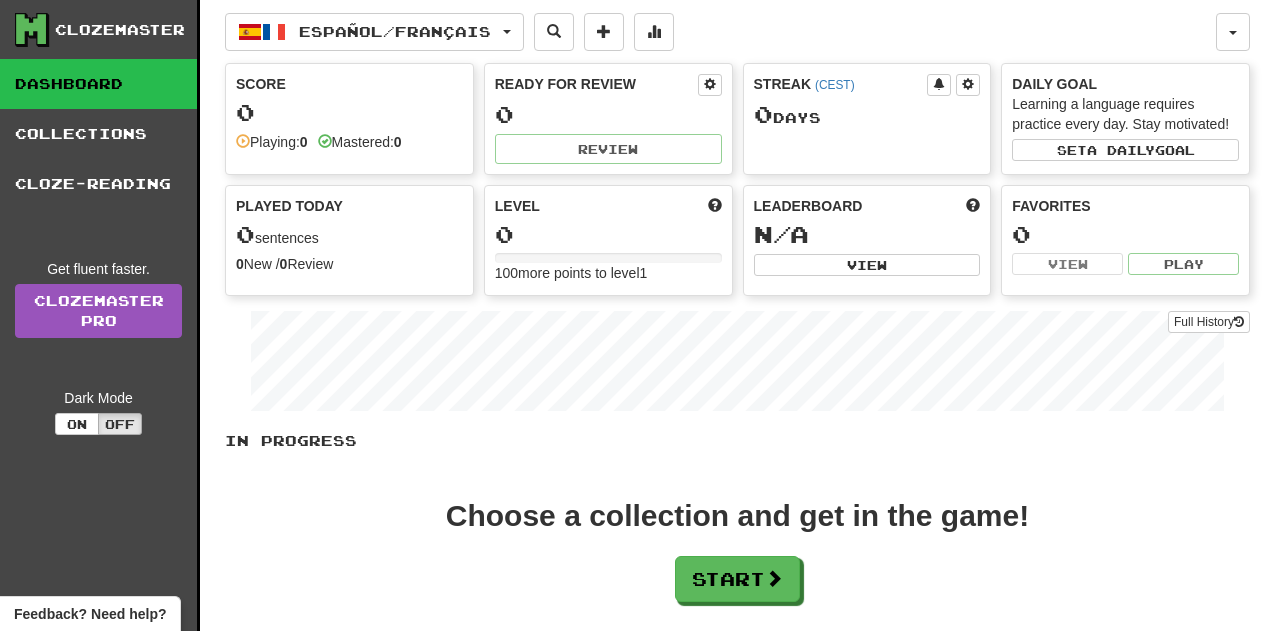 scroll, scrollTop: 0, scrollLeft: 0, axis: both 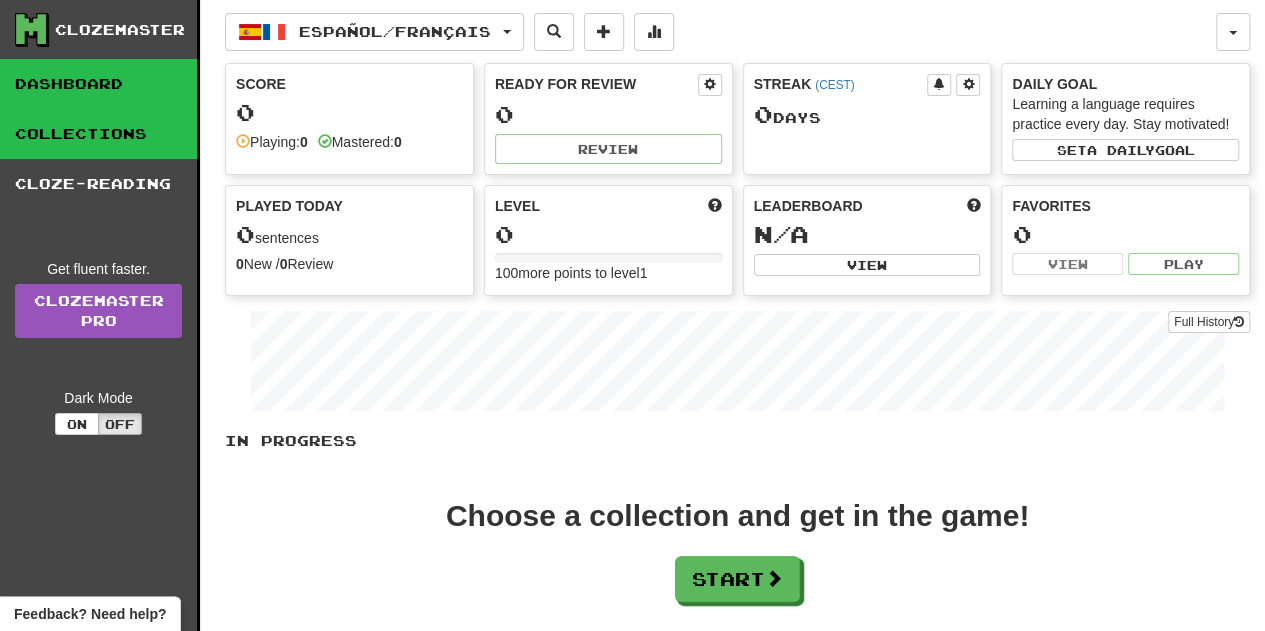 click on "Collections" at bounding box center [98, 134] 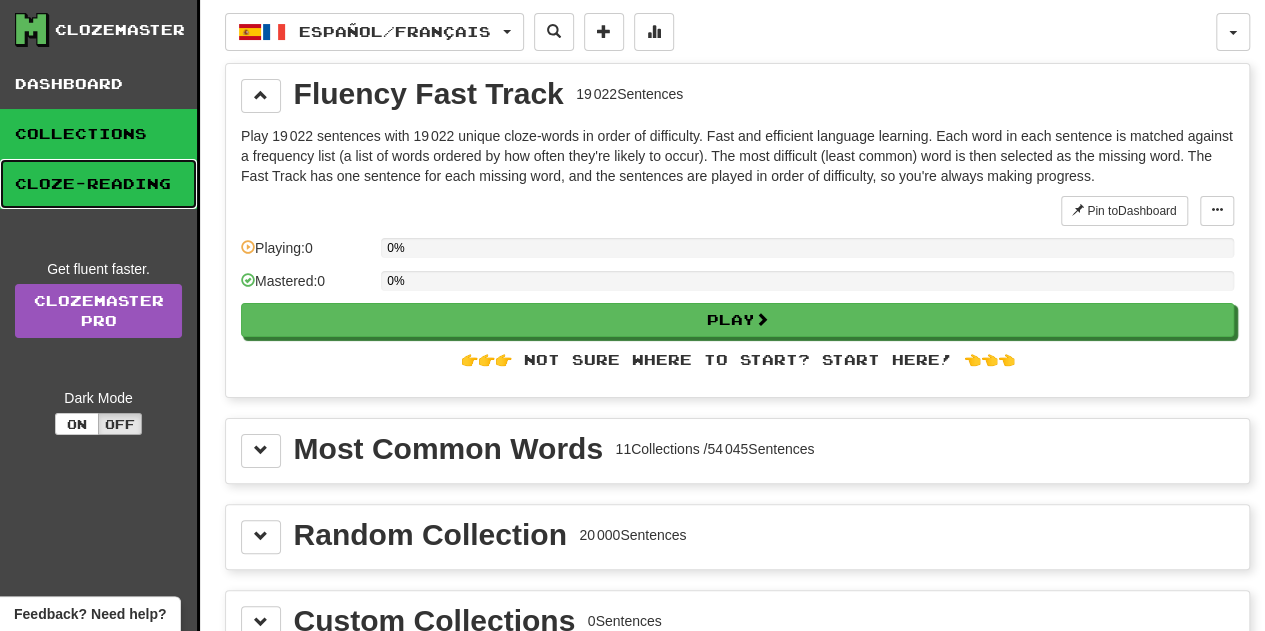 click on "Cloze-Reading" at bounding box center [98, 184] 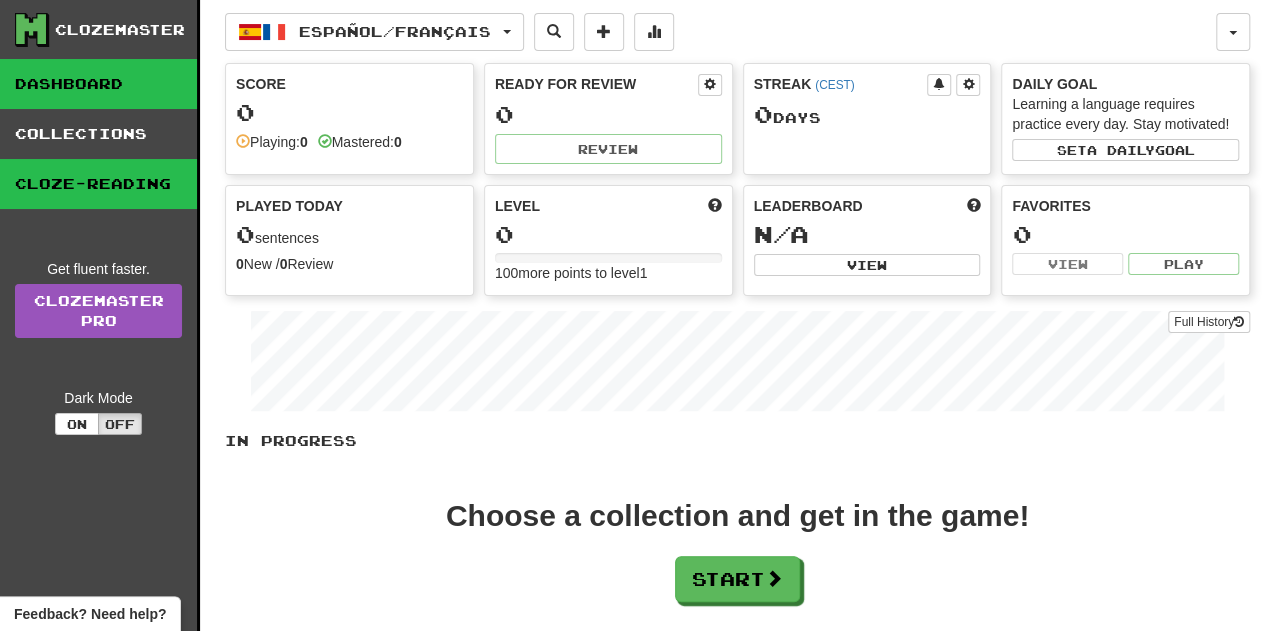 click on "Dashboard" at bounding box center [98, 84] 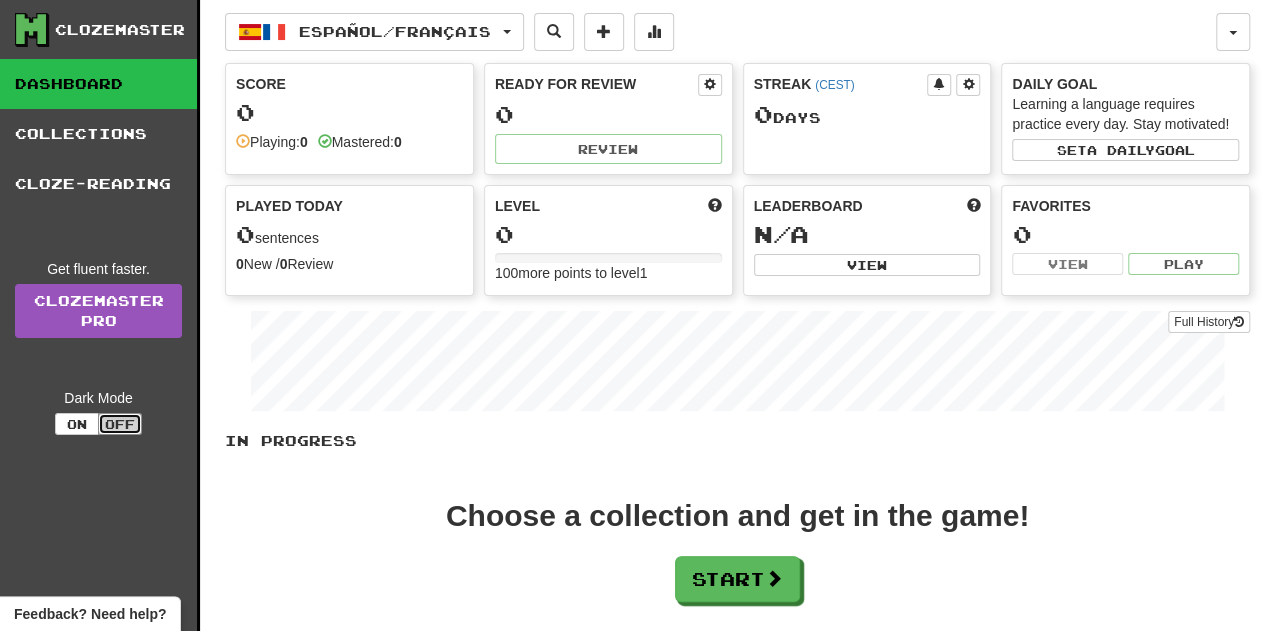 click on "Off" at bounding box center [120, 424] 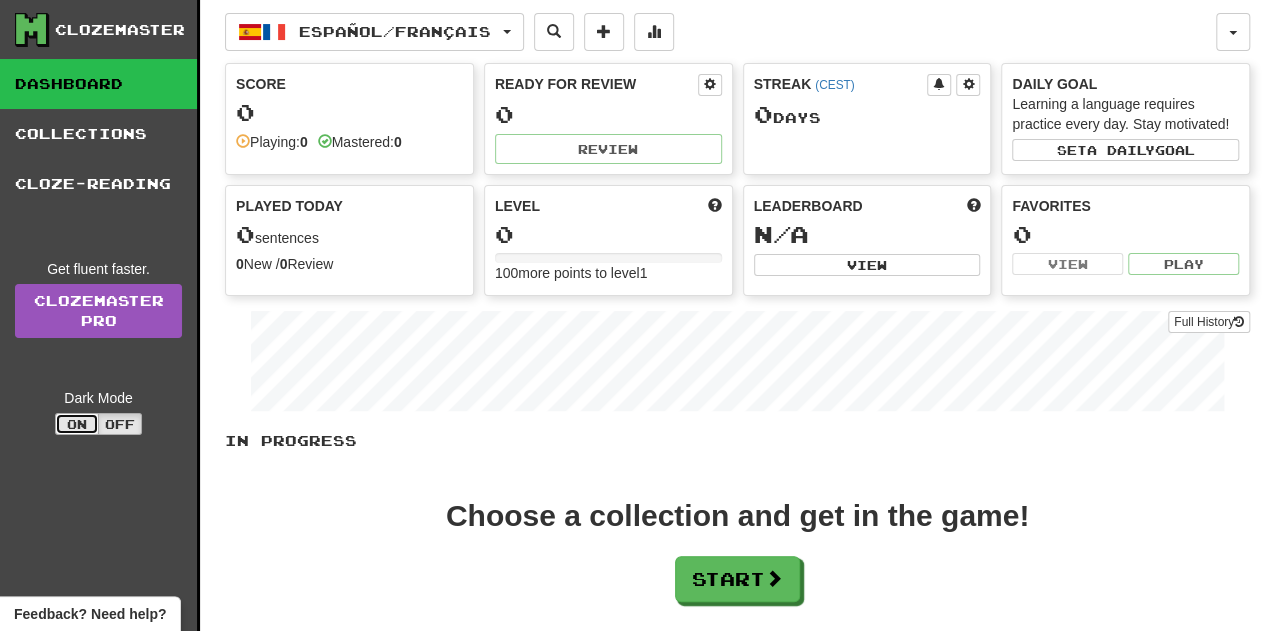 click on "On" at bounding box center (77, 424) 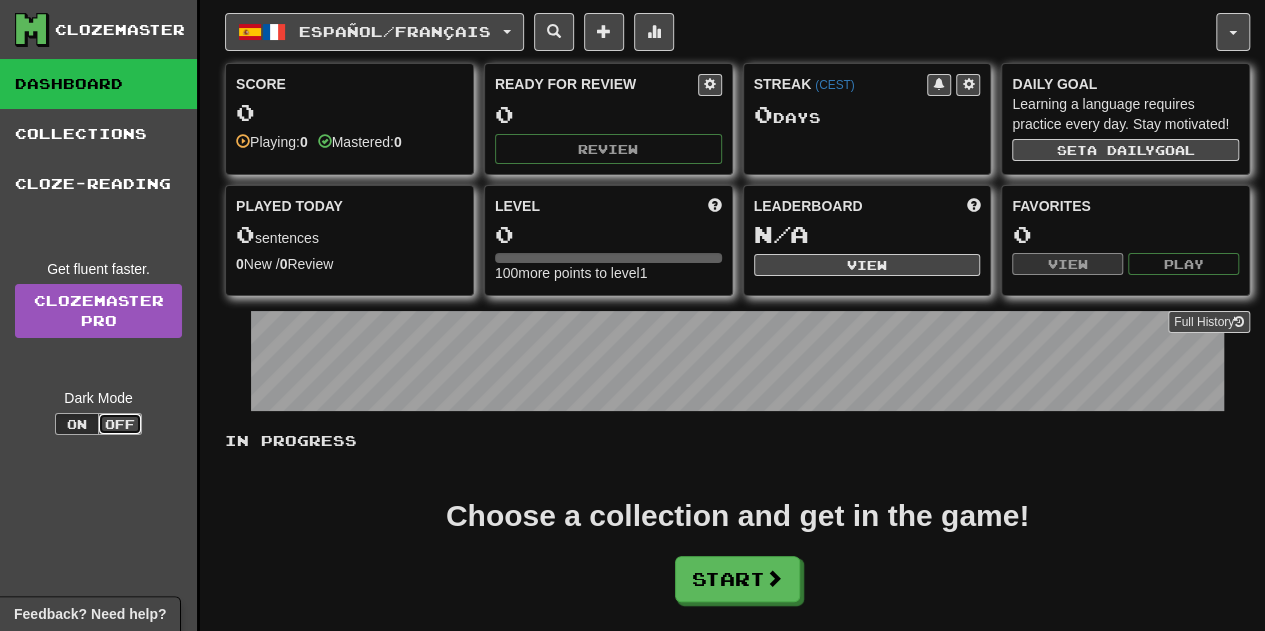 click on "Off" at bounding box center (120, 424) 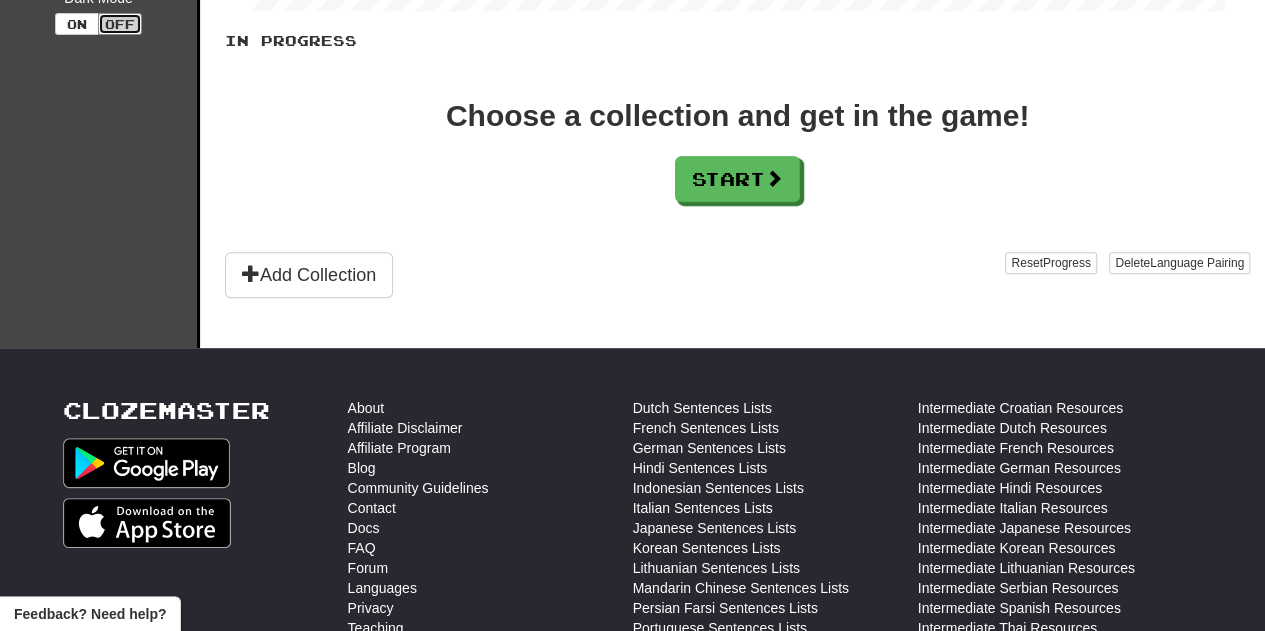 scroll, scrollTop: 0, scrollLeft: 0, axis: both 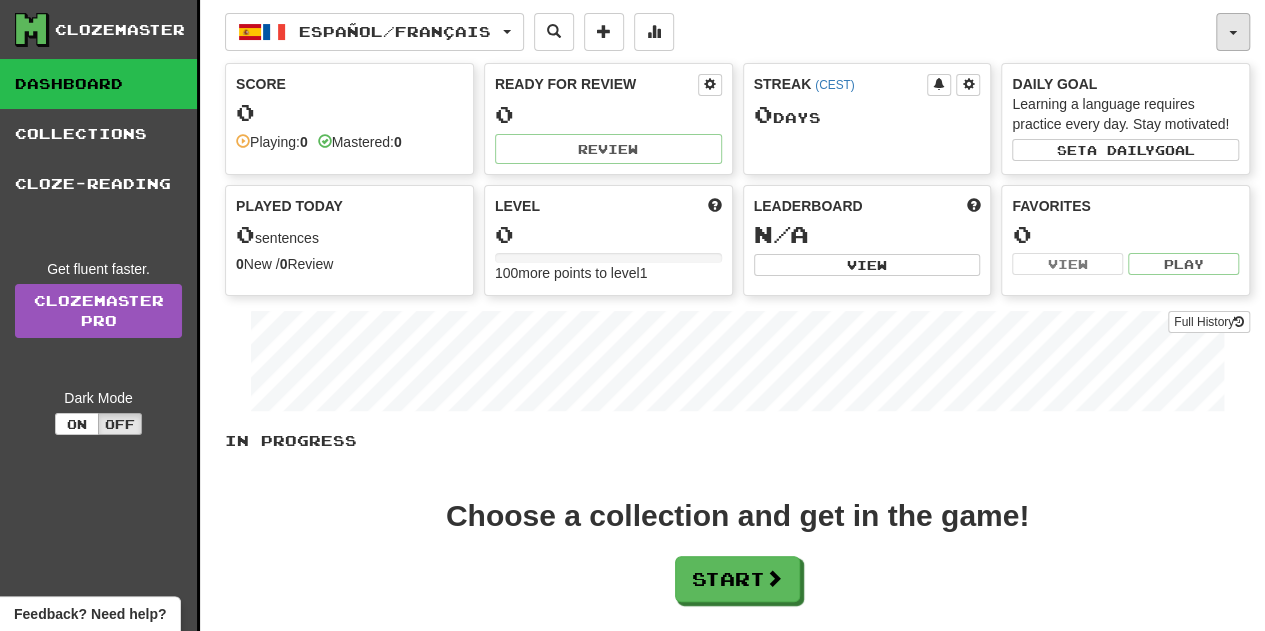 click at bounding box center [1233, 32] 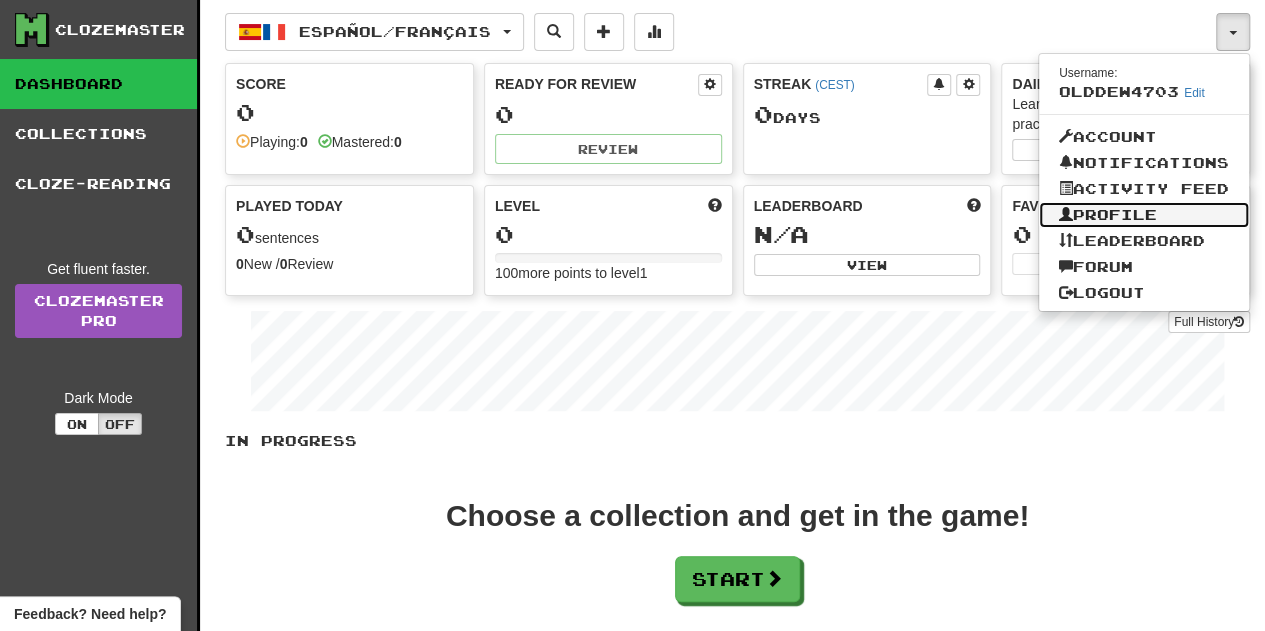 click on "Profile" at bounding box center [1144, 215] 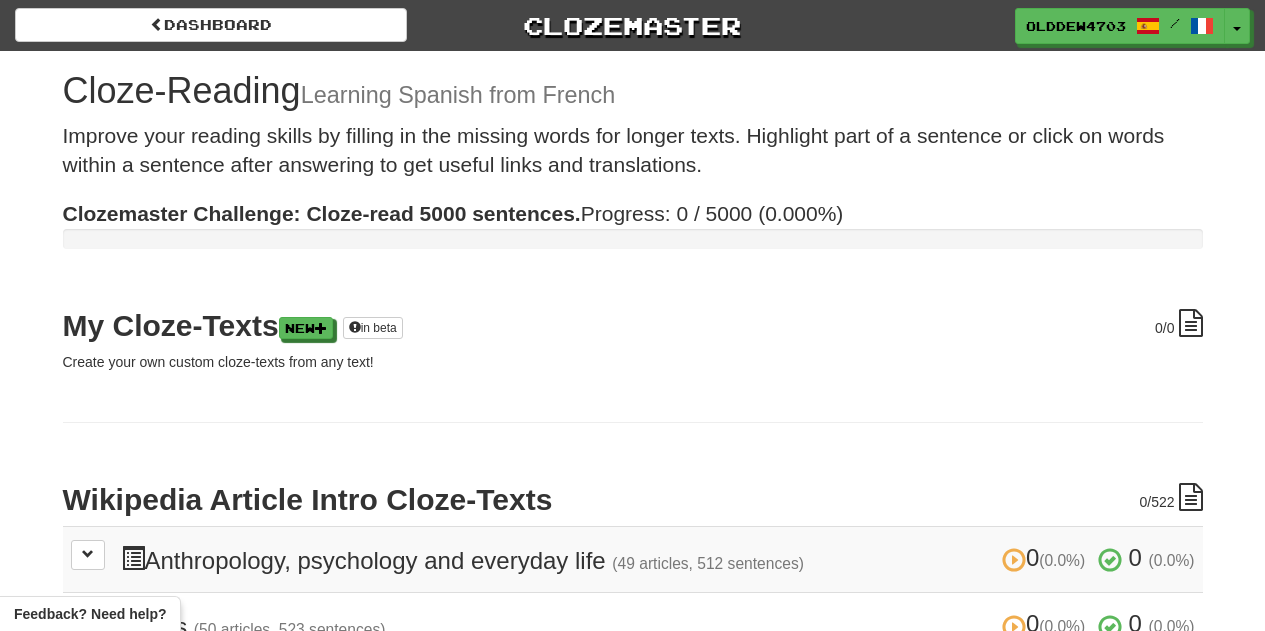 scroll, scrollTop: 0, scrollLeft: 0, axis: both 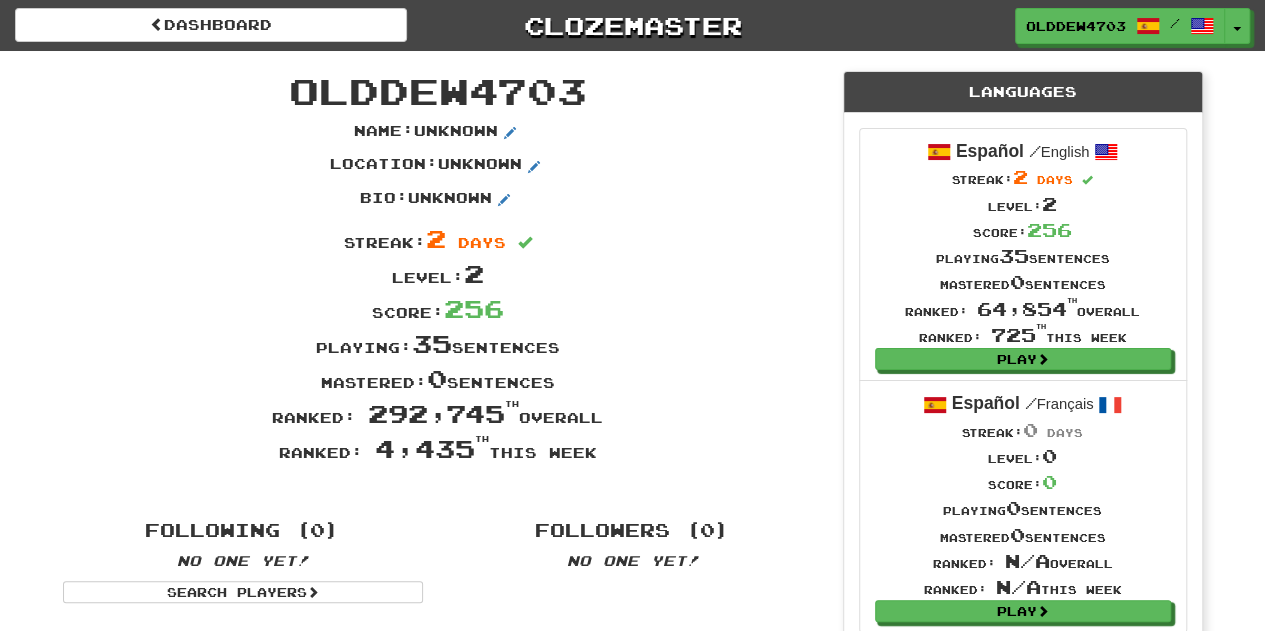 click on "OldDew4703" at bounding box center (438, 91) 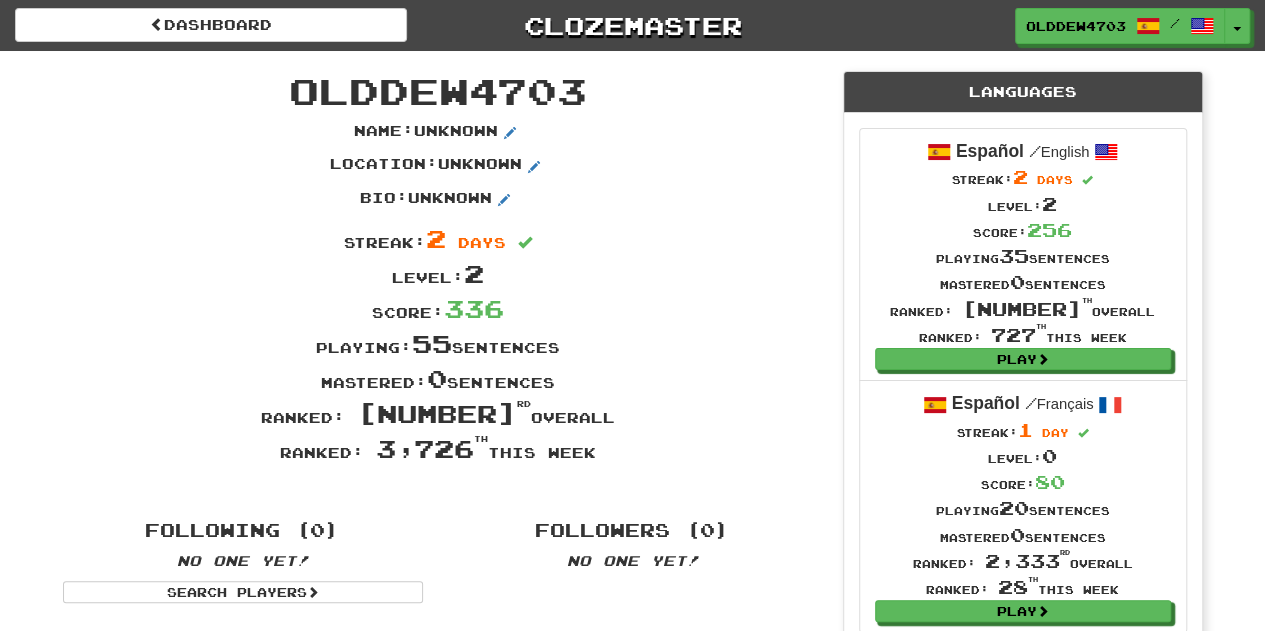 scroll, scrollTop: 100, scrollLeft: 0, axis: vertical 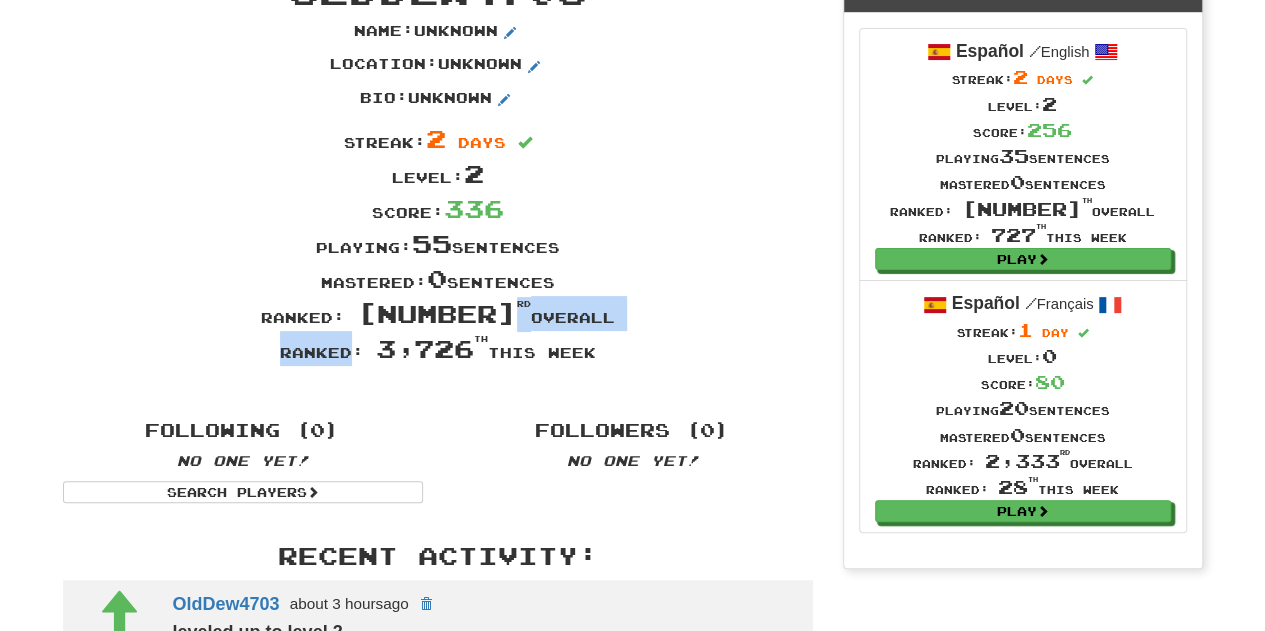 drag, startPoint x: 339, startPoint y: 337, endPoint x: 496, endPoint y: 327, distance: 157.31815 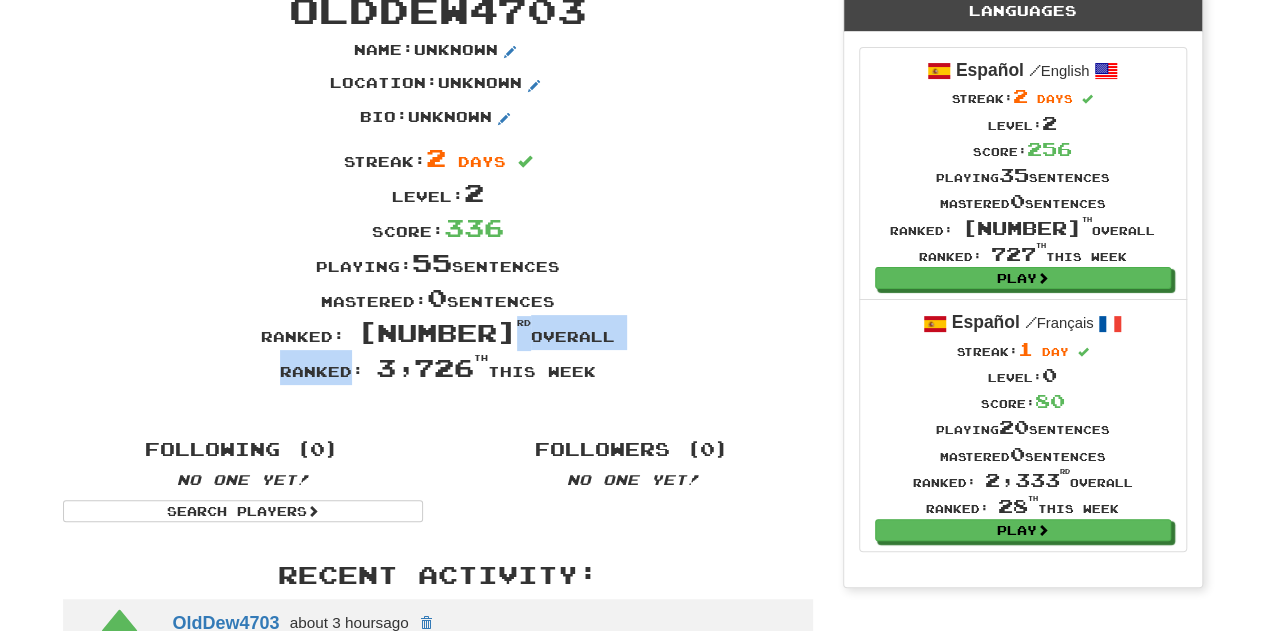 scroll, scrollTop: 0, scrollLeft: 0, axis: both 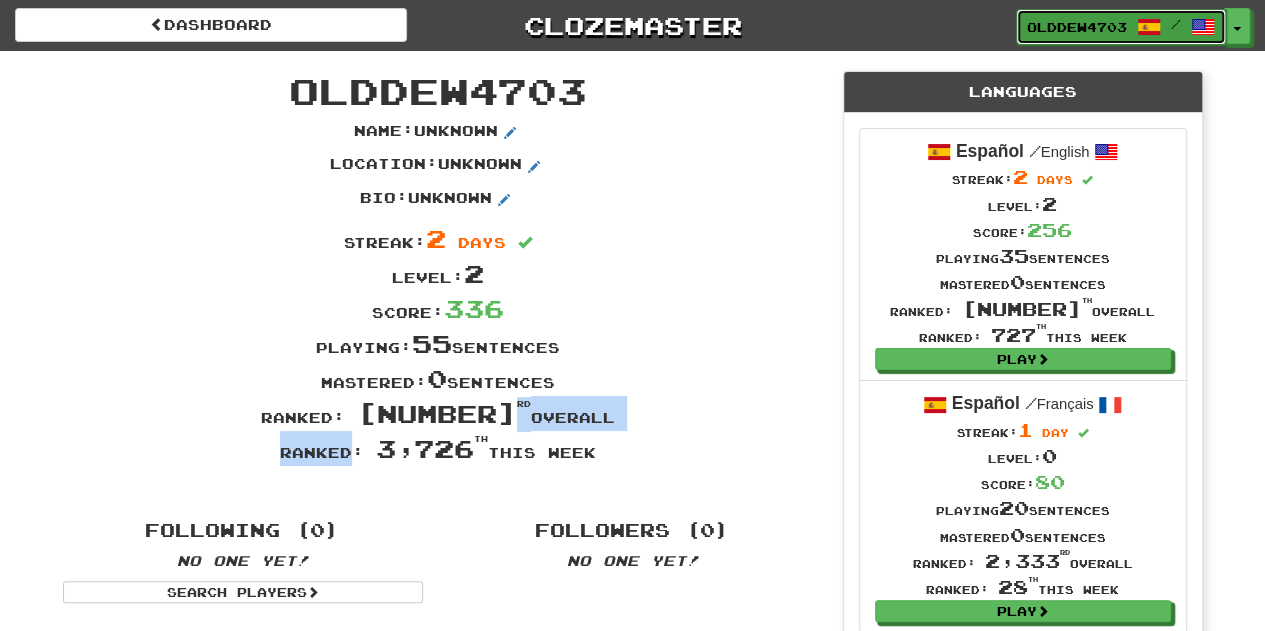 click at bounding box center [1203, 27] 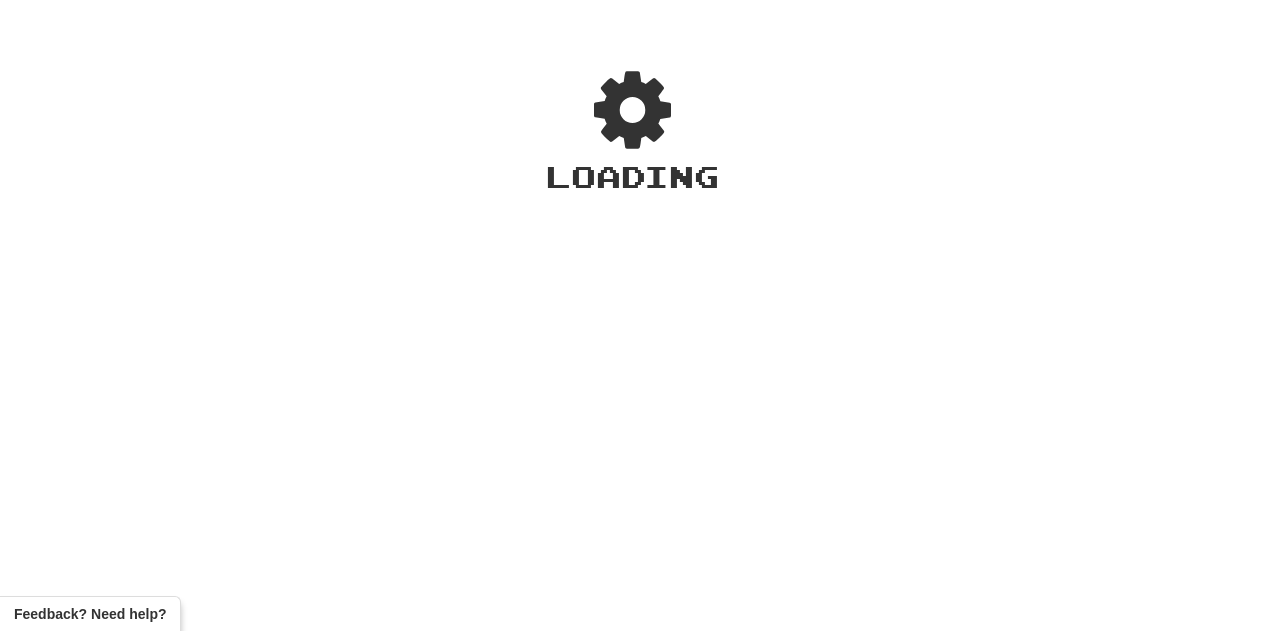 scroll, scrollTop: 0, scrollLeft: 0, axis: both 